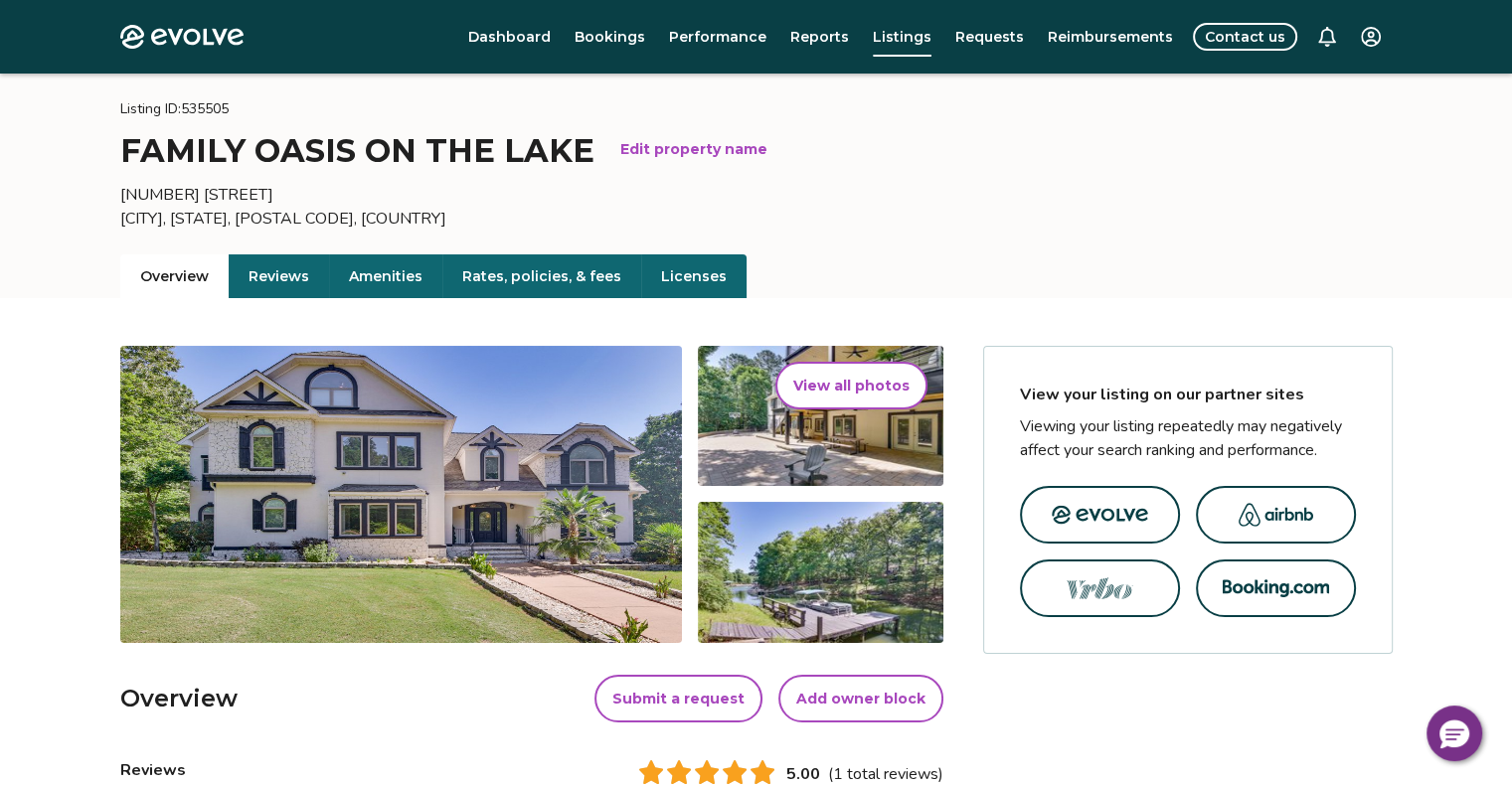 scroll, scrollTop: 0, scrollLeft: 0, axis: both 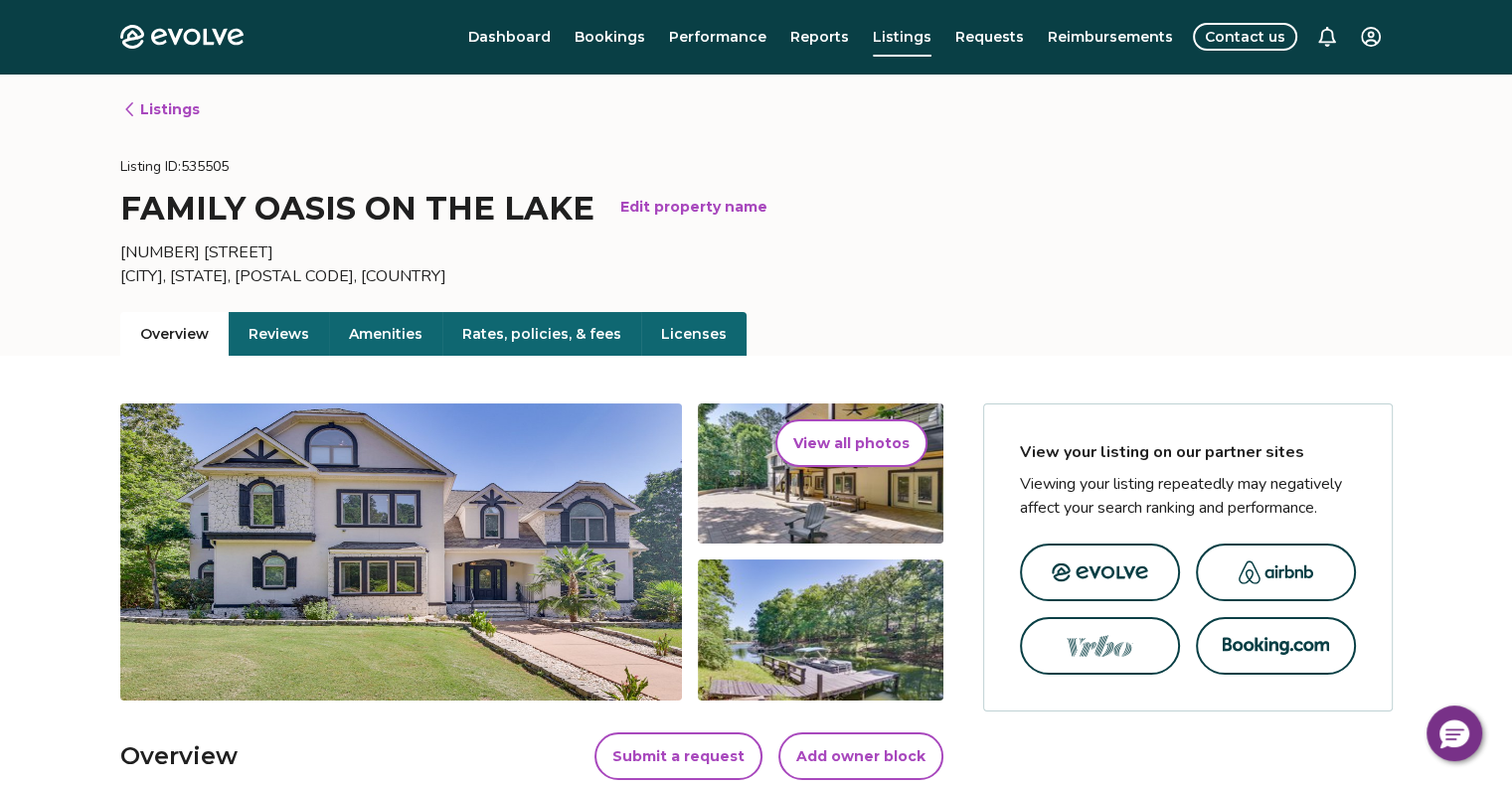 click on "Performance" at bounding box center (718, 37) 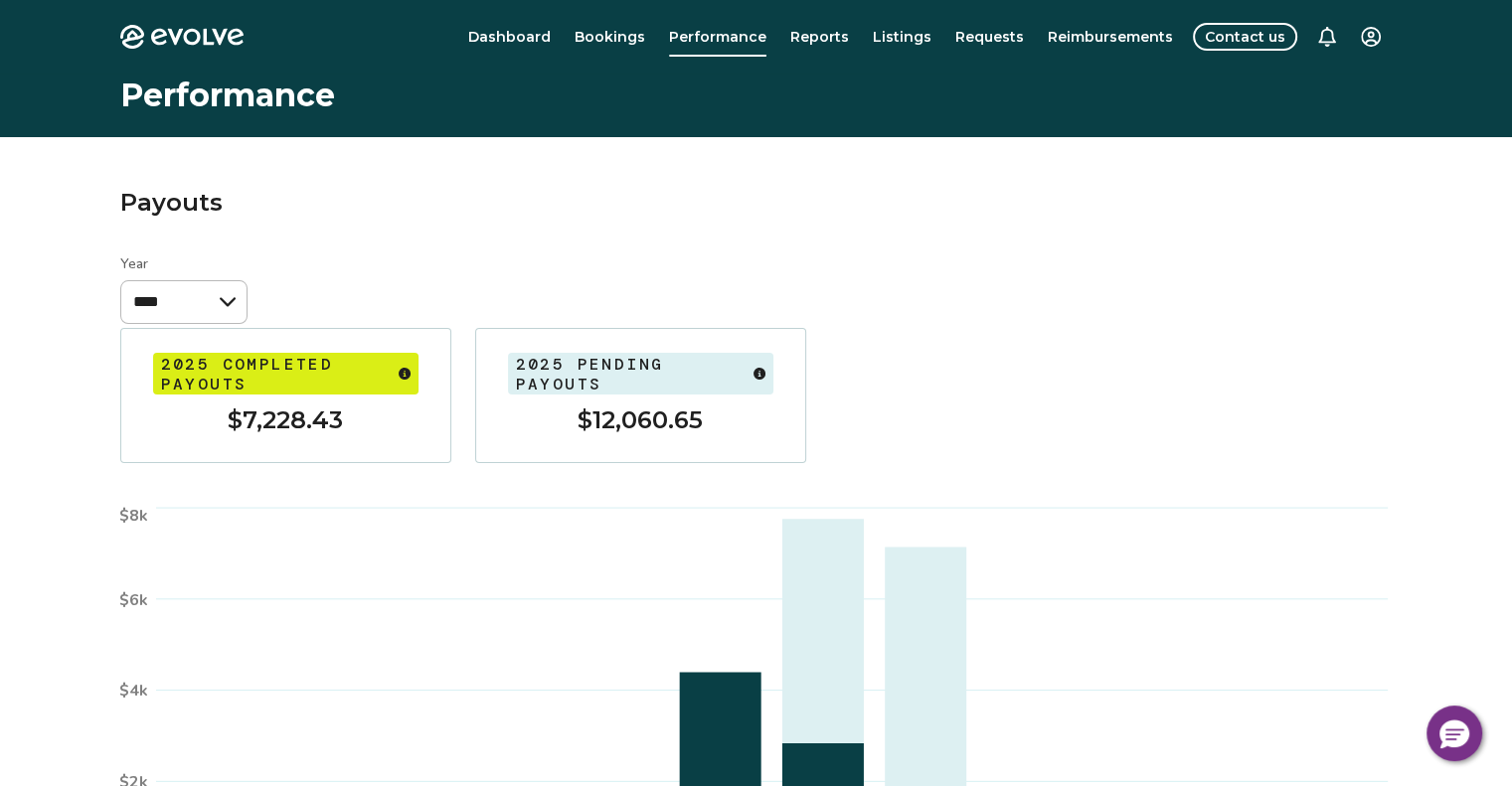 click on "Dashboard" at bounding box center [509, 37] 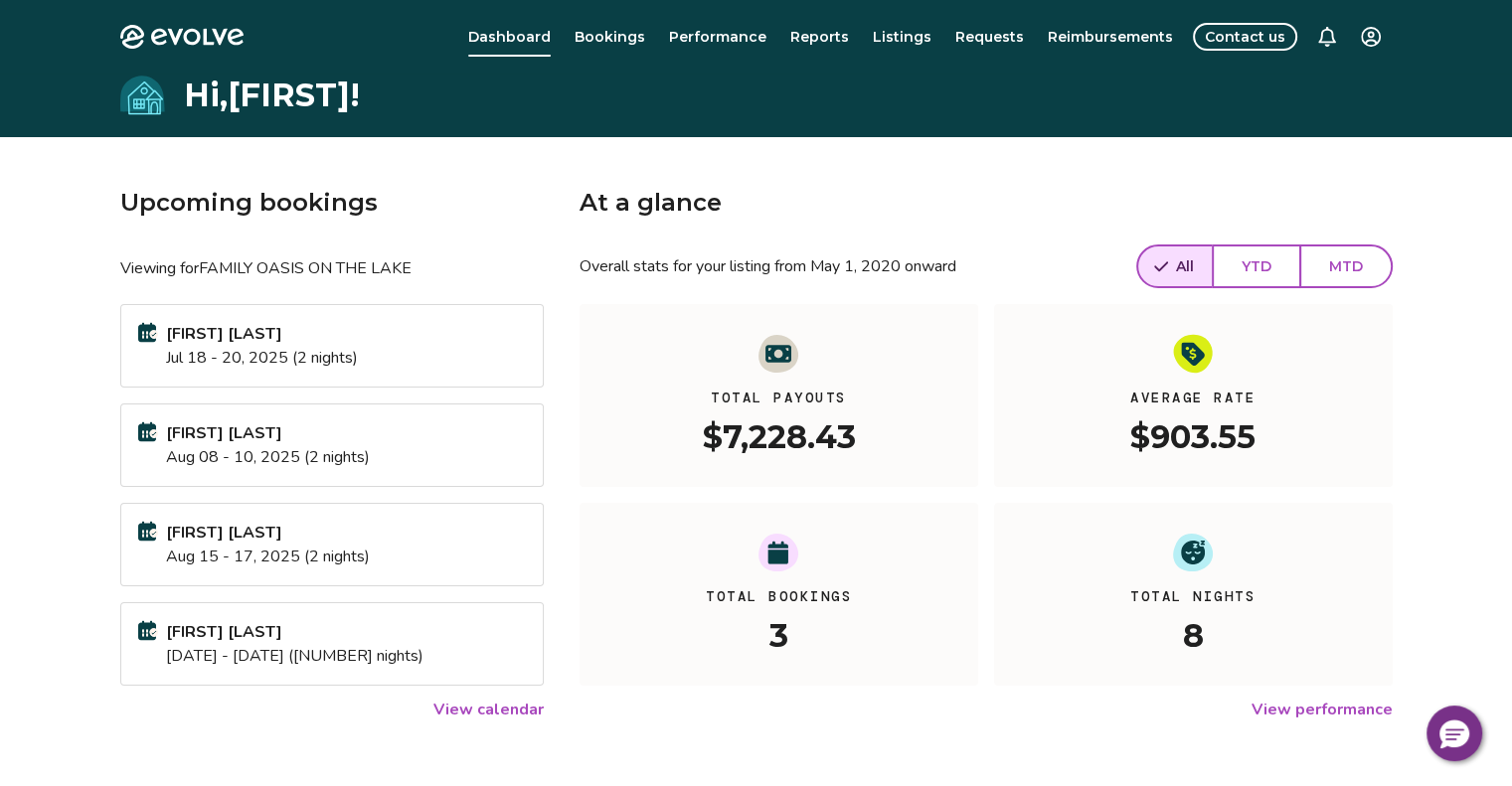 click on "Hi,  [FIRST] ! Upcoming bookings Viewing for  FAMILY OASIS ON THE LAKE [FIRST] [LAST] [DATE] - [DATE] ([NUMBER] nights) [FIRST] [LAST] [DATE] - [DATE] ([NUMBER] nights) [FIRST] [LAST] [DATE] - [DATE] ([NUMBER] nights) [FIRST] [LAST] [DATE] - [DATE] ([NUMBER] nights) View calendar At a glance Overall stats for your listing from May 1, 2020 onward All YTD MTD Total Payouts $7,228.43 Average Rate $903.55 Total Bookings 3 Total Nights 8 View performance Looking for the booking site links to your listing?  You can find these under  the  Listings  overview" at bounding box center [756, 511] 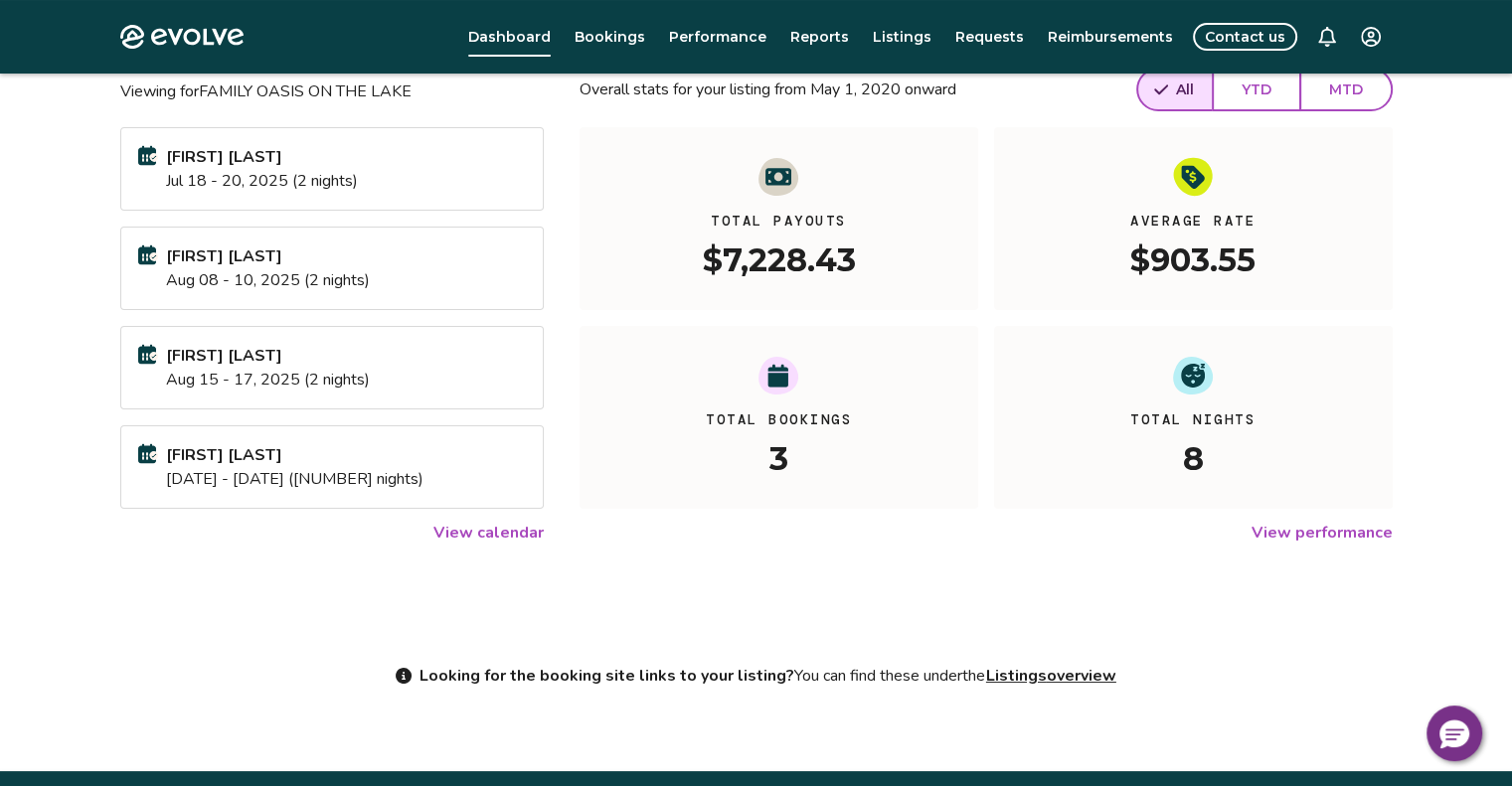 scroll, scrollTop: 0, scrollLeft: 0, axis: both 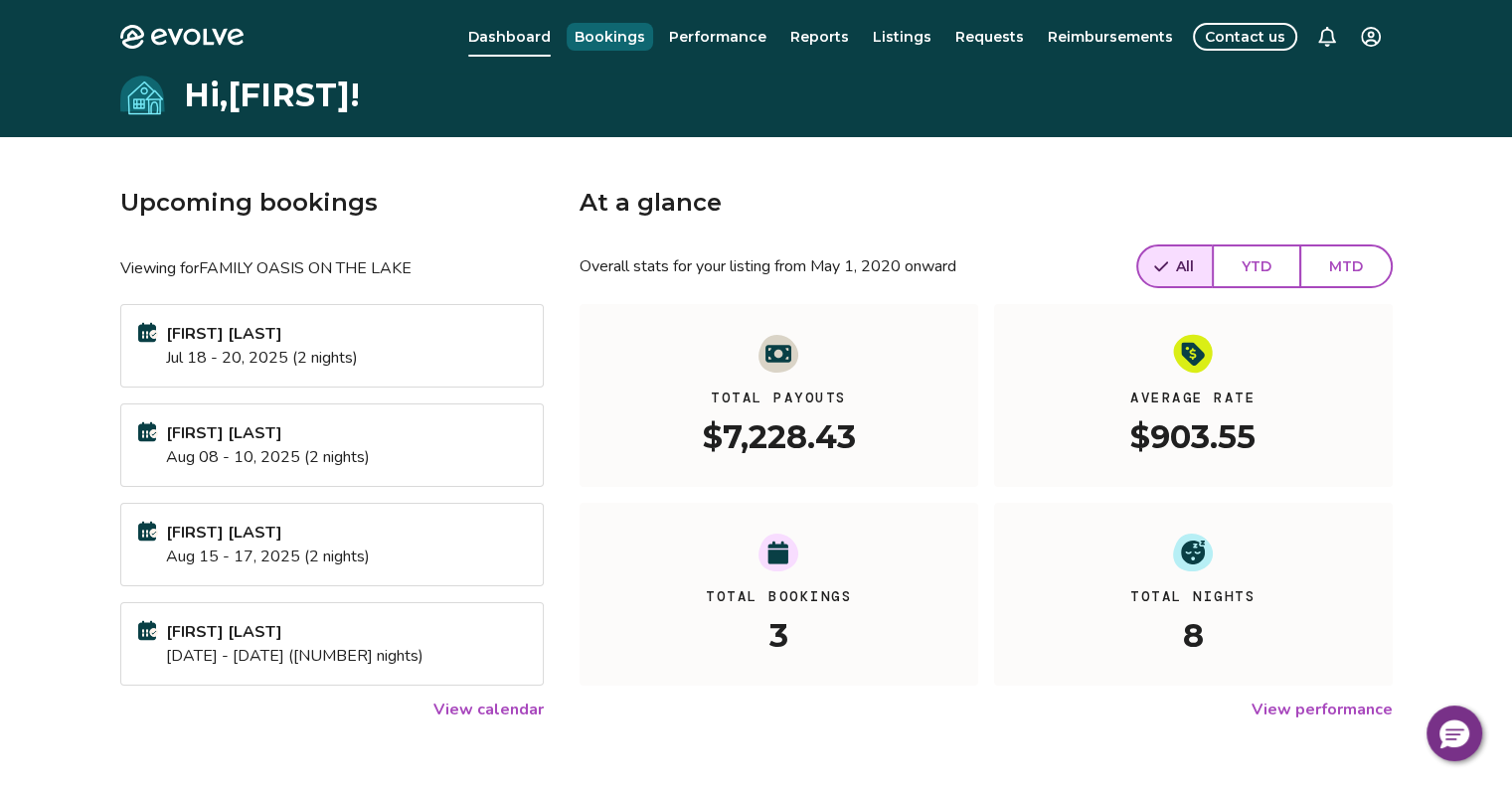 click on "Bookings" at bounding box center [609, 37] 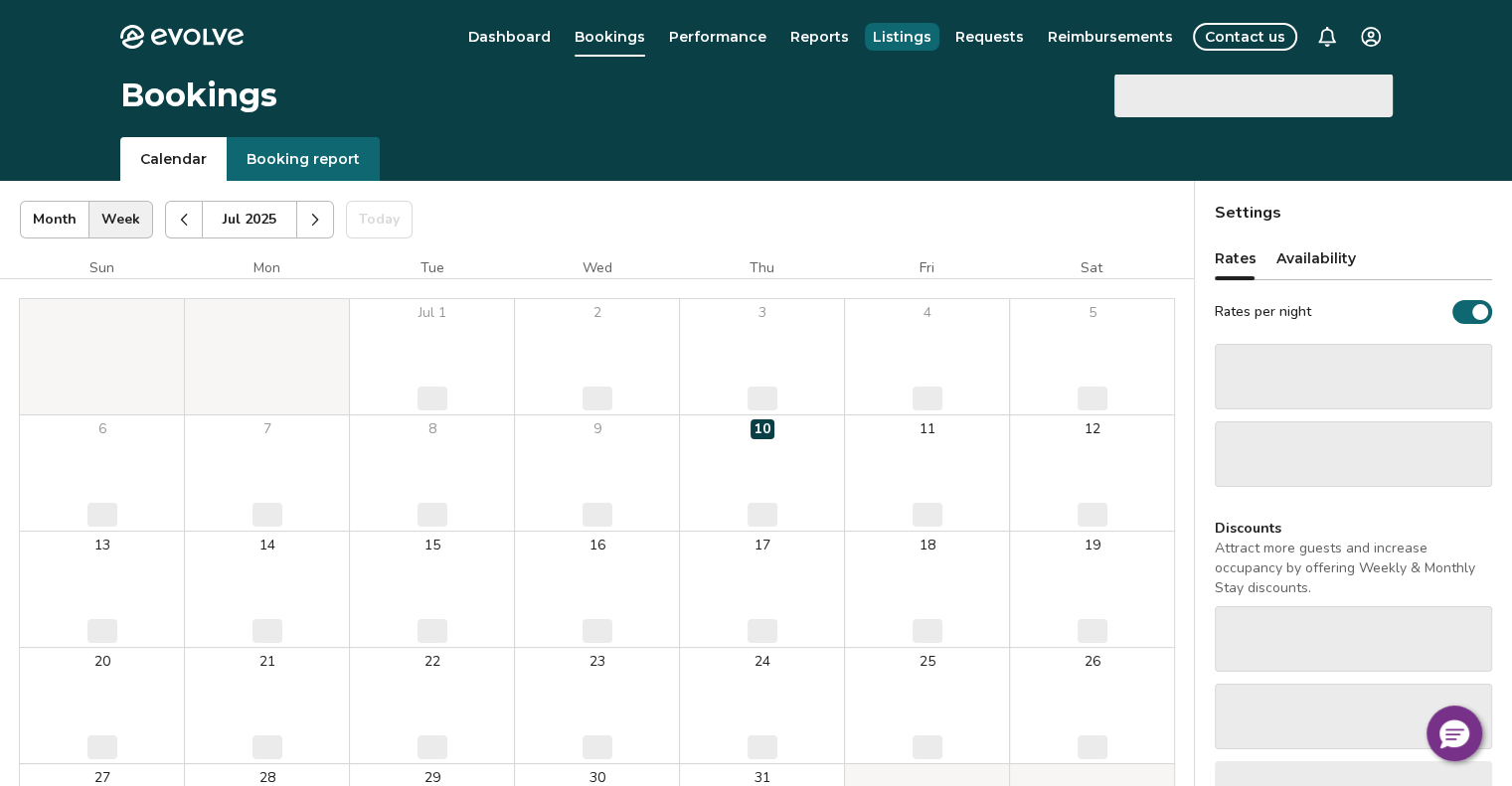 click on "Listings" at bounding box center [902, 37] 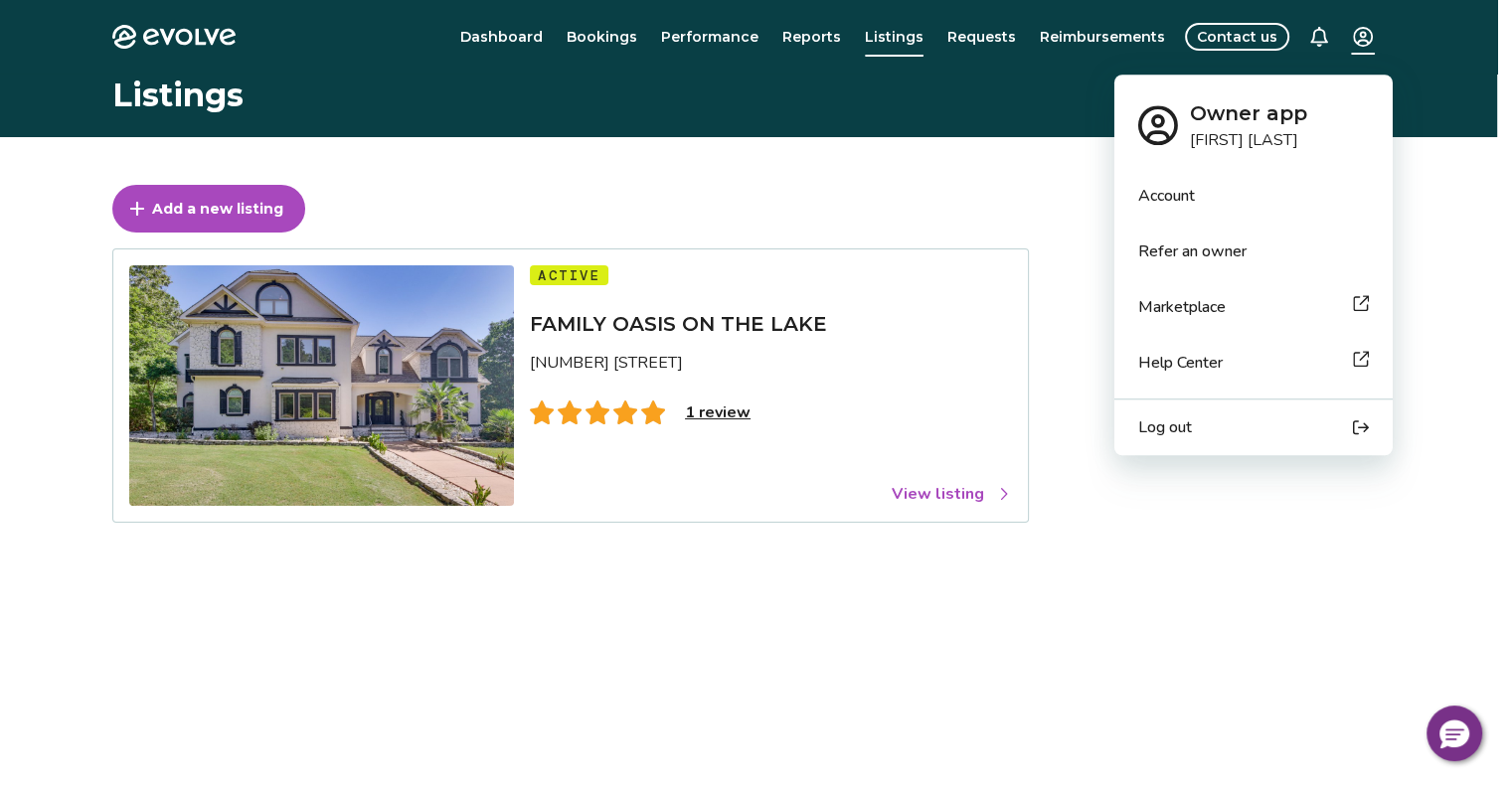 click on "Evolve Dashboard Bookings Performance Reports Listings Requests Reimbursements Contact us Listings Add a new listing Active FAMILY OASIS ON THE LAKE [NUMBER] [STREET] [REVIEW] View listing © 2013-Present Evolve Vacation Rental Network Privacy Policy | Terms of Service
$0 Owner app [FIRST]   [LAST] Account Refer an owner Marketplace Help Center Log out" at bounding box center [756, 514] 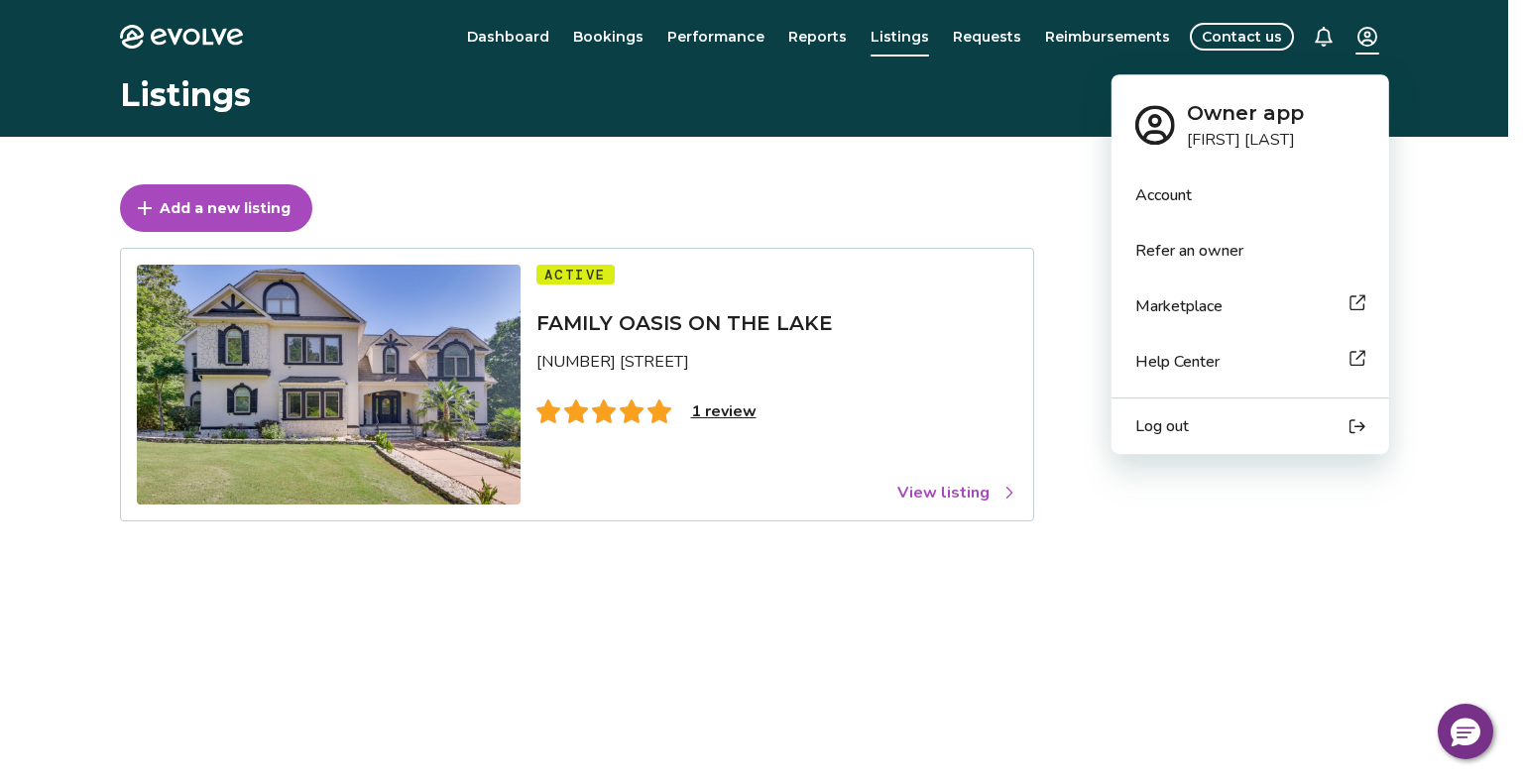 click on "Log out" at bounding box center [1250, 426] 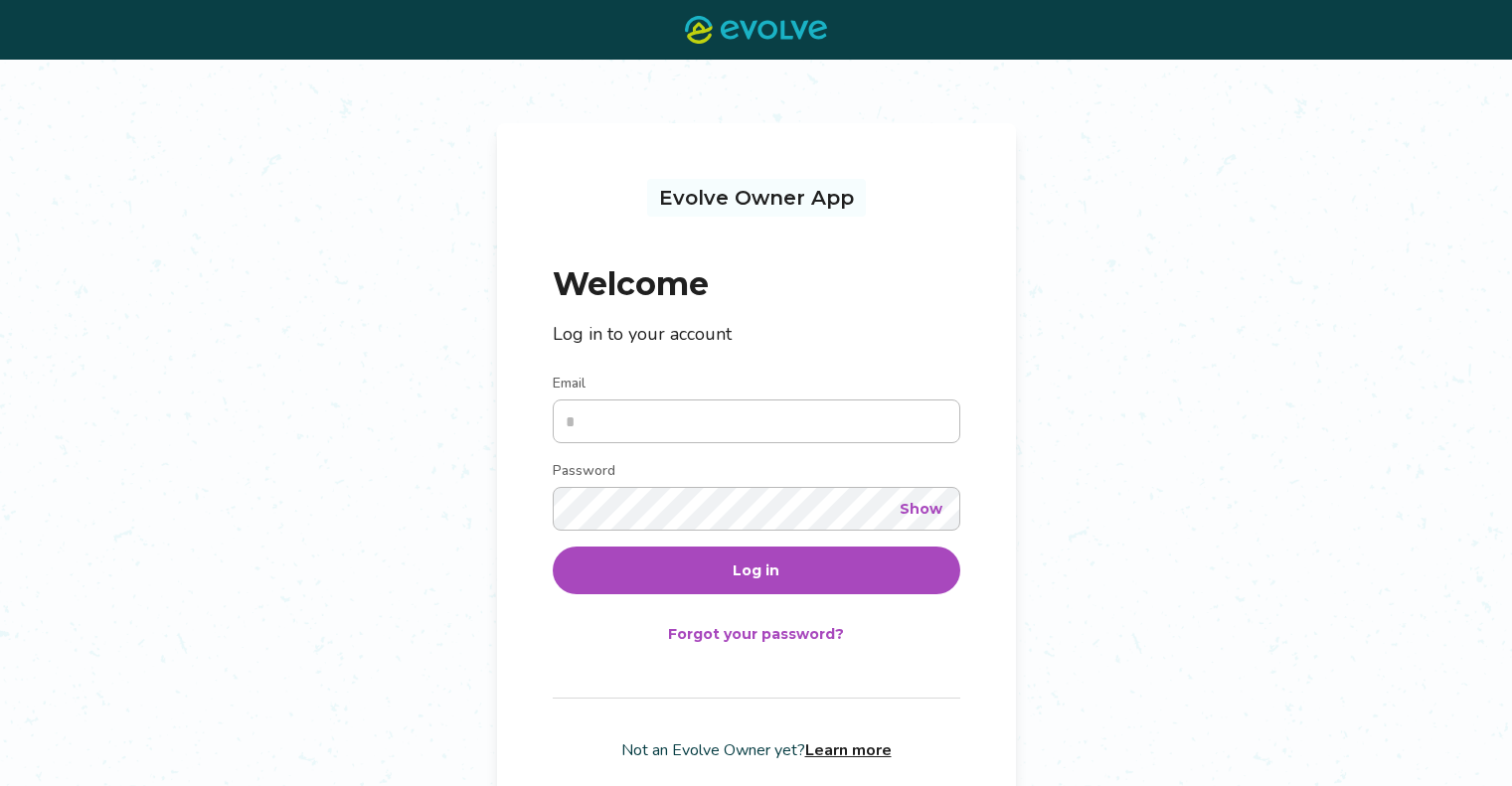 scroll, scrollTop: 0, scrollLeft: 0, axis: both 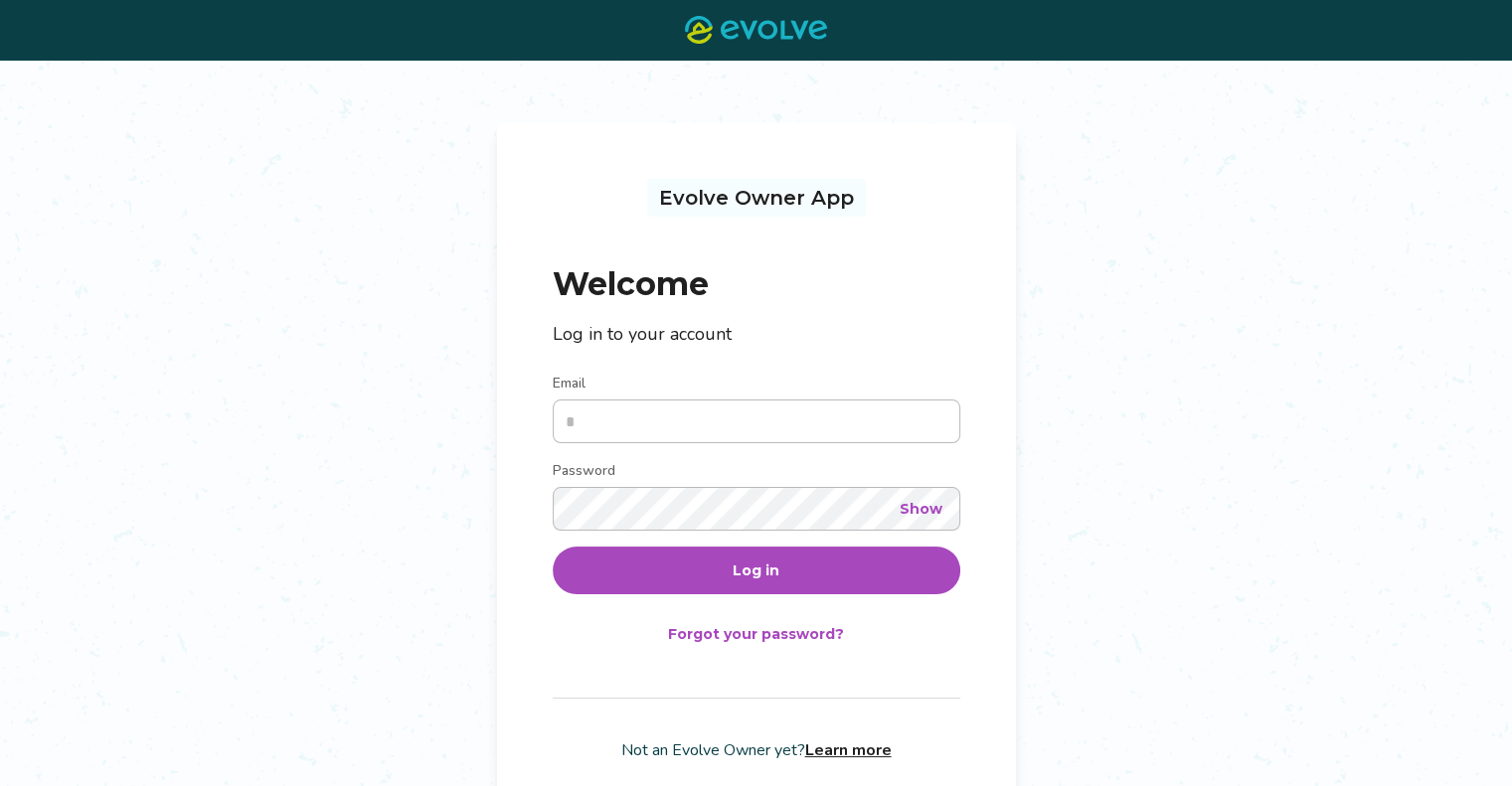 click on "Evolve Owner App Welcome Log in to your account Email   Password   Show Log in Forgot your password? Not an Evolve Owner yet?  Learn more" at bounding box center [756, 438] 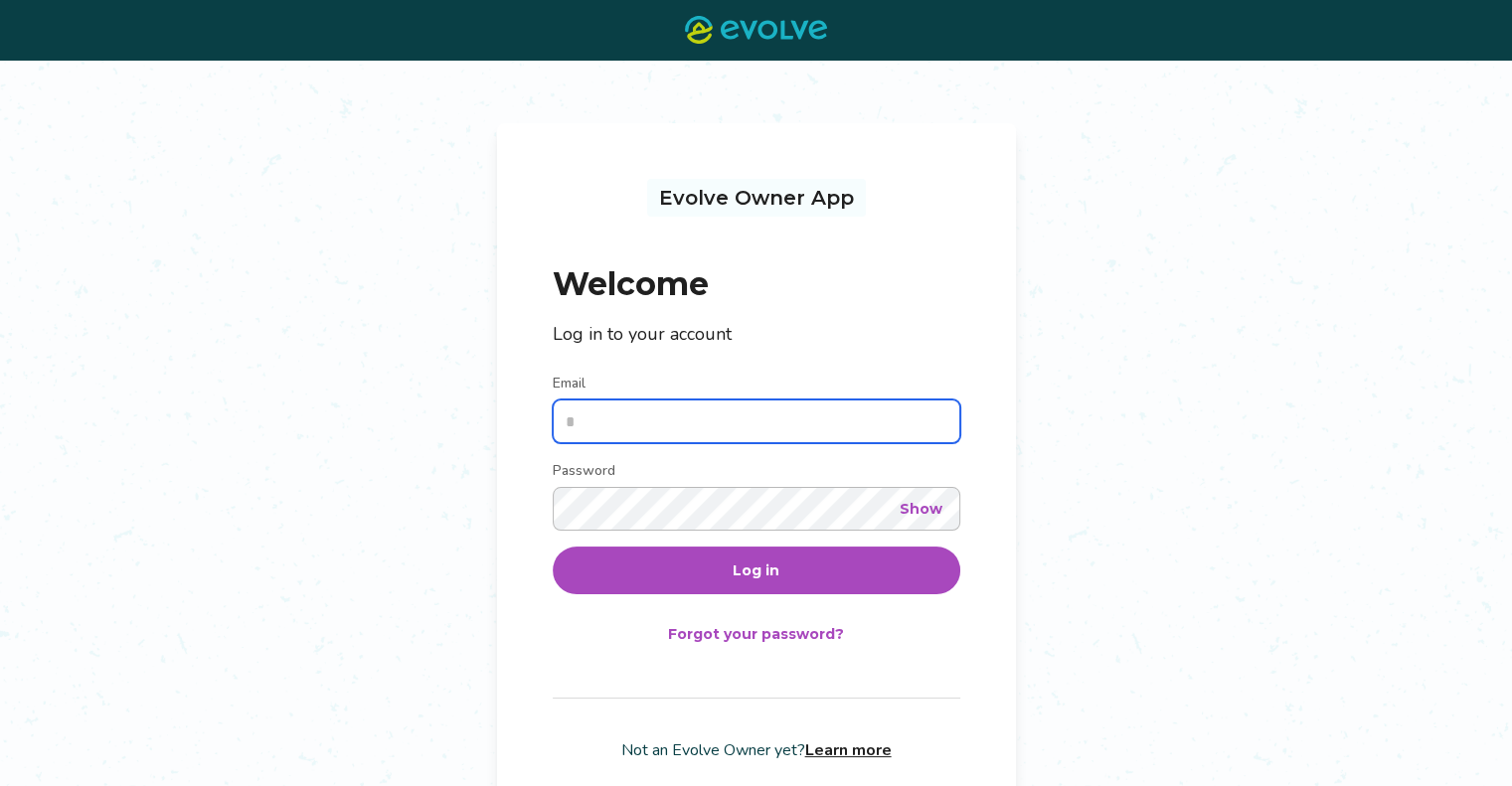 click on "Email" at bounding box center (756, 421) 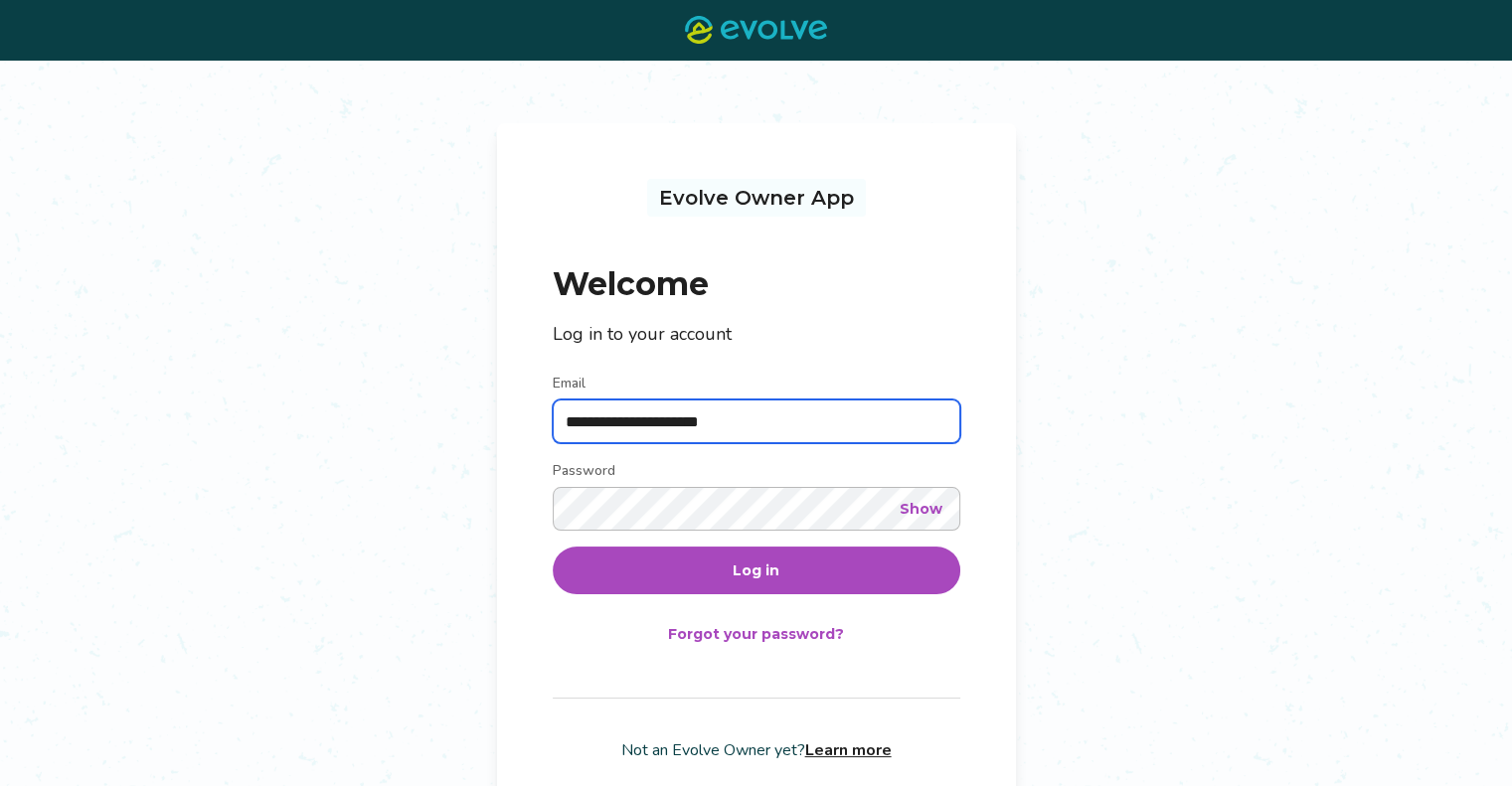 type on "**********" 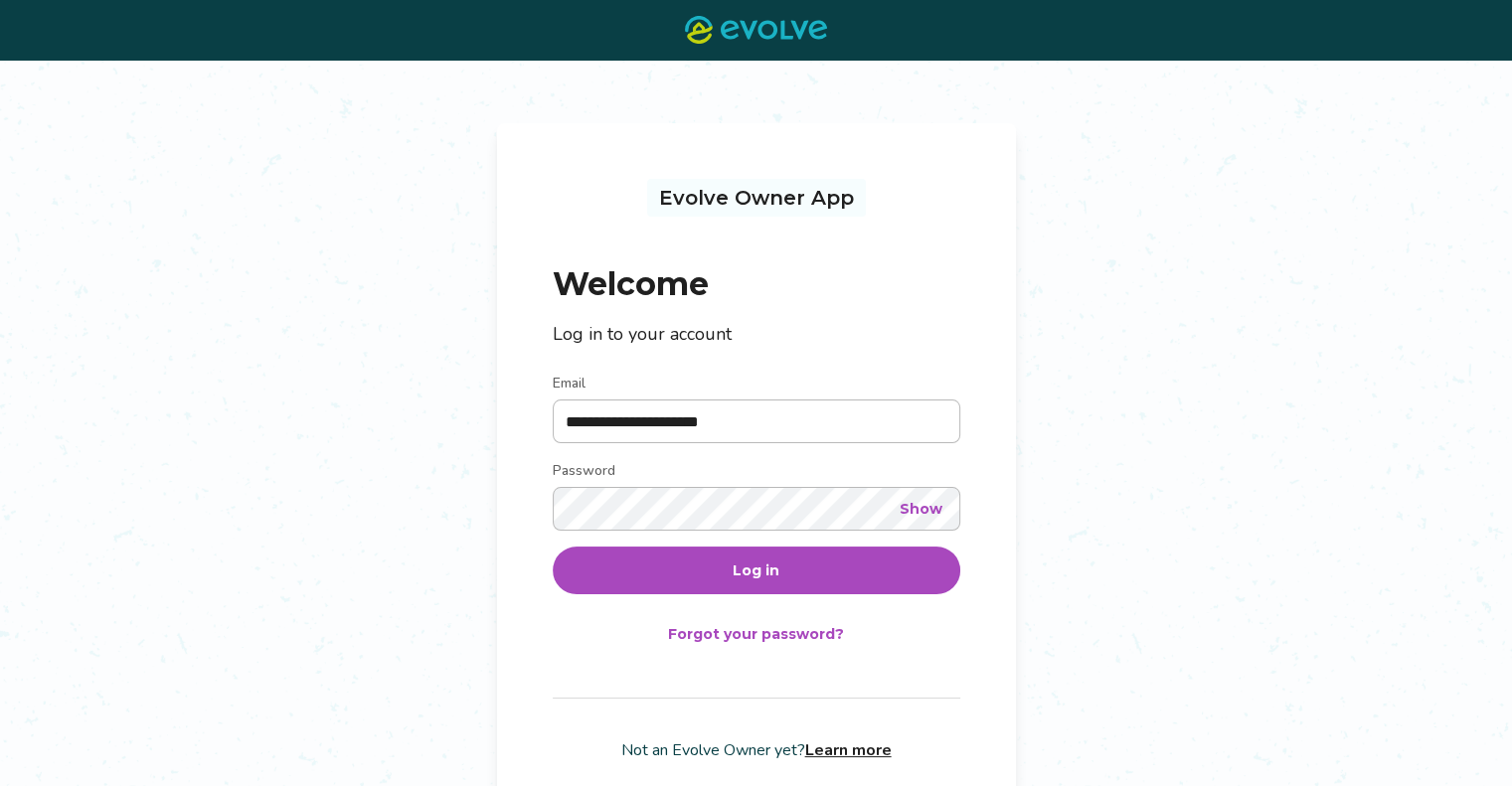 click on "Show" at bounding box center (921, 509) 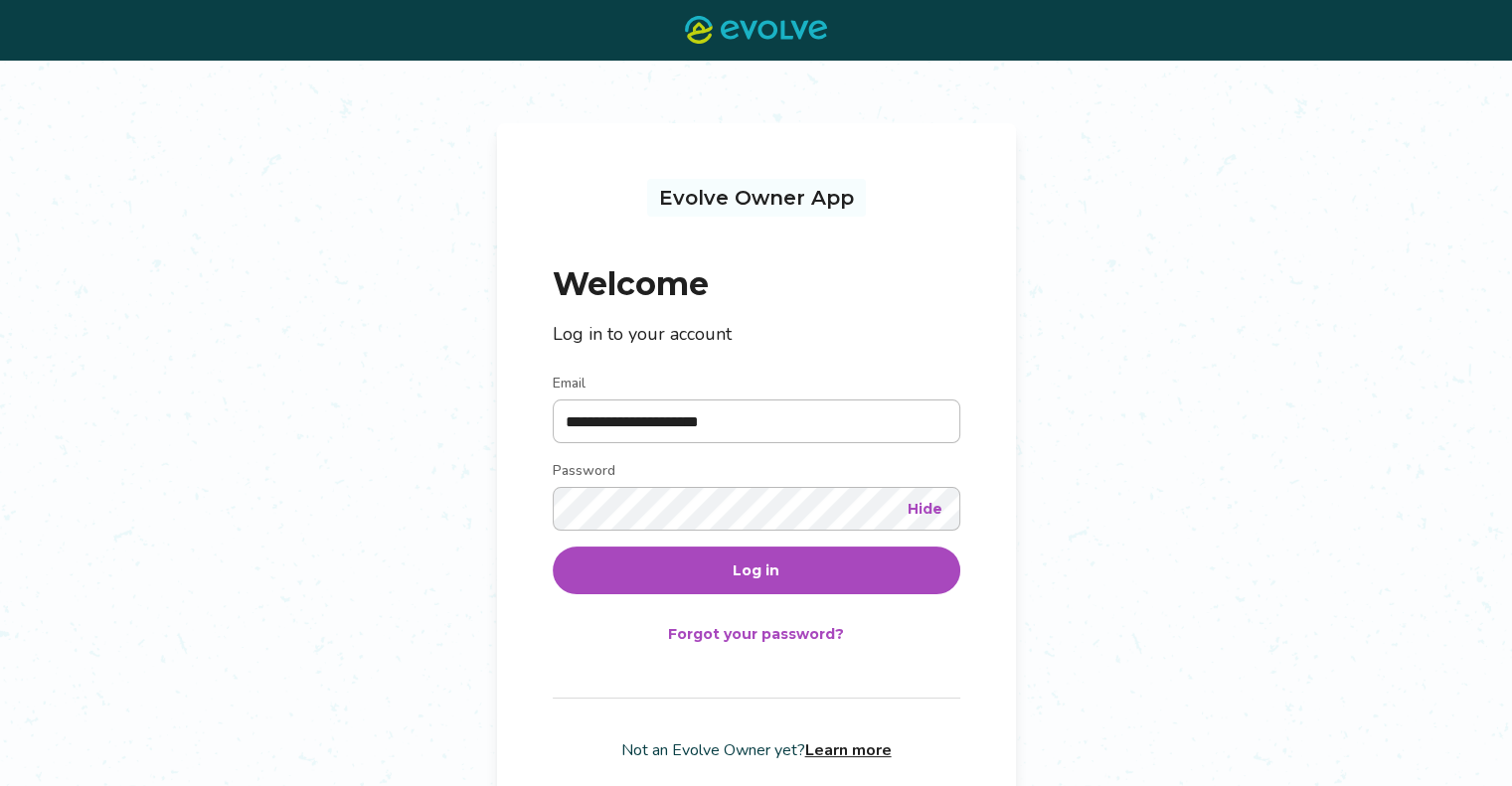 click on "Log in" at bounding box center [756, 570] 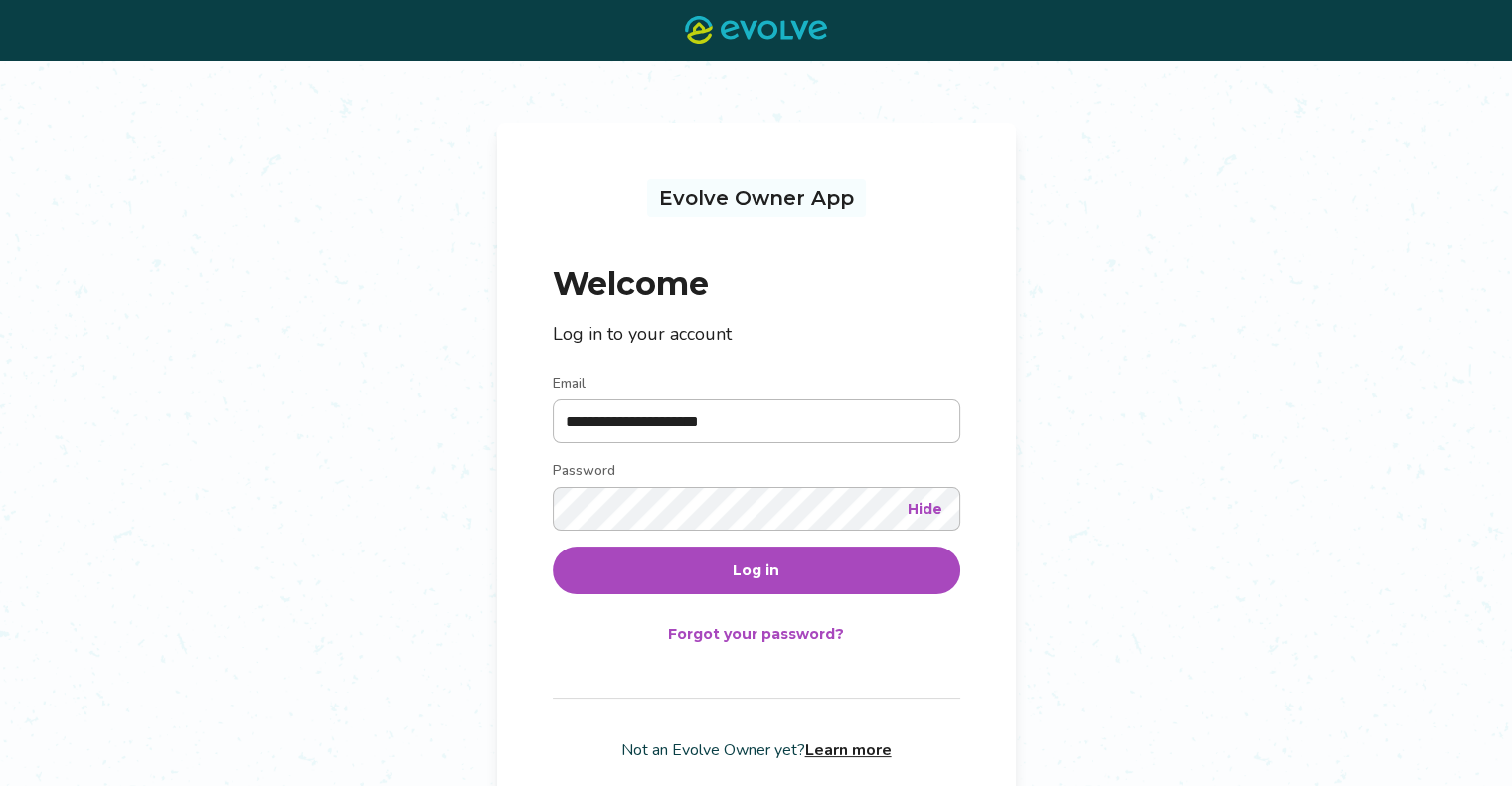 click on "Log in" at bounding box center [756, 570] 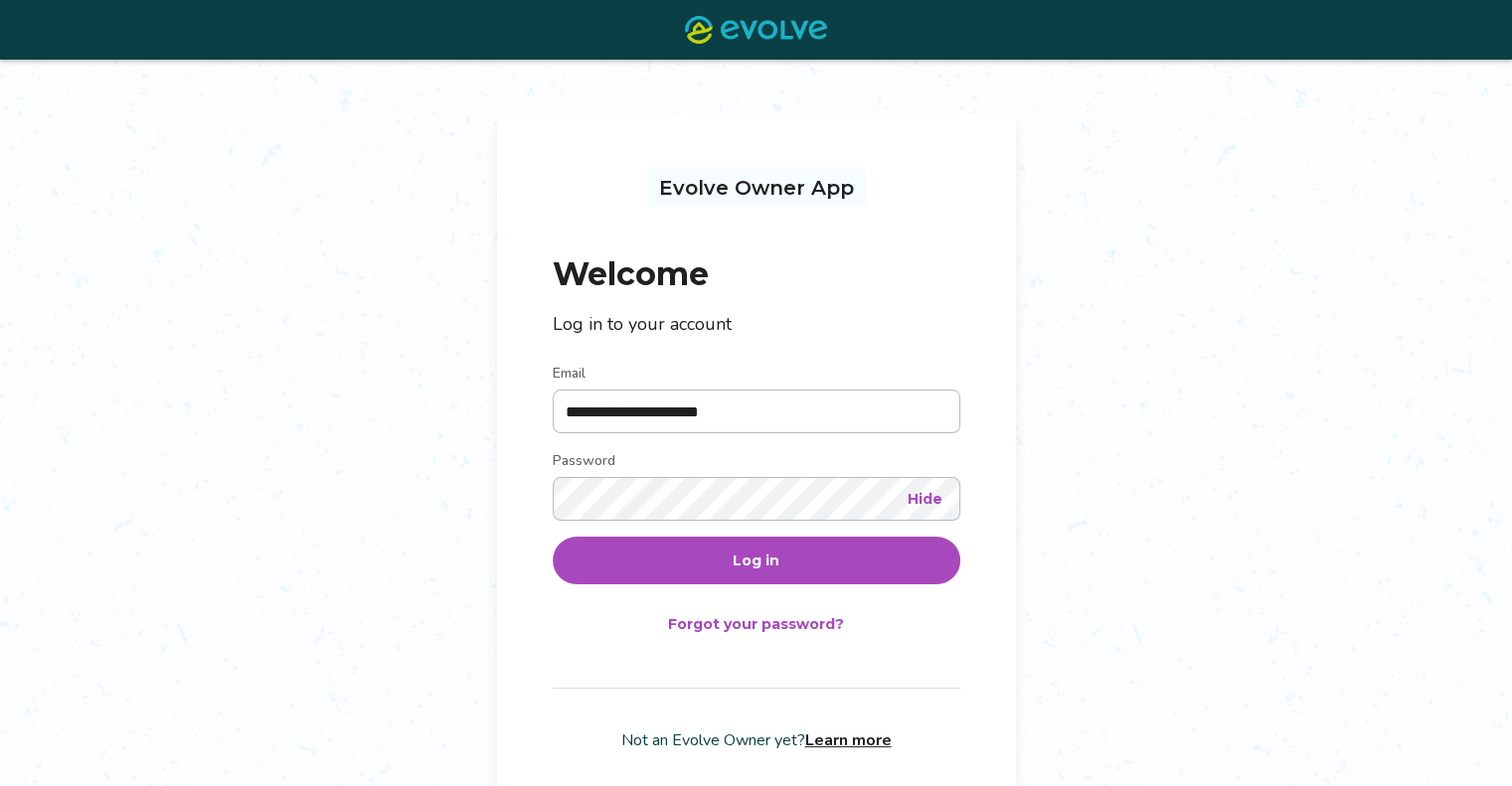scroll, scrollTop: 0, scrollLeft: 0, axis: both 